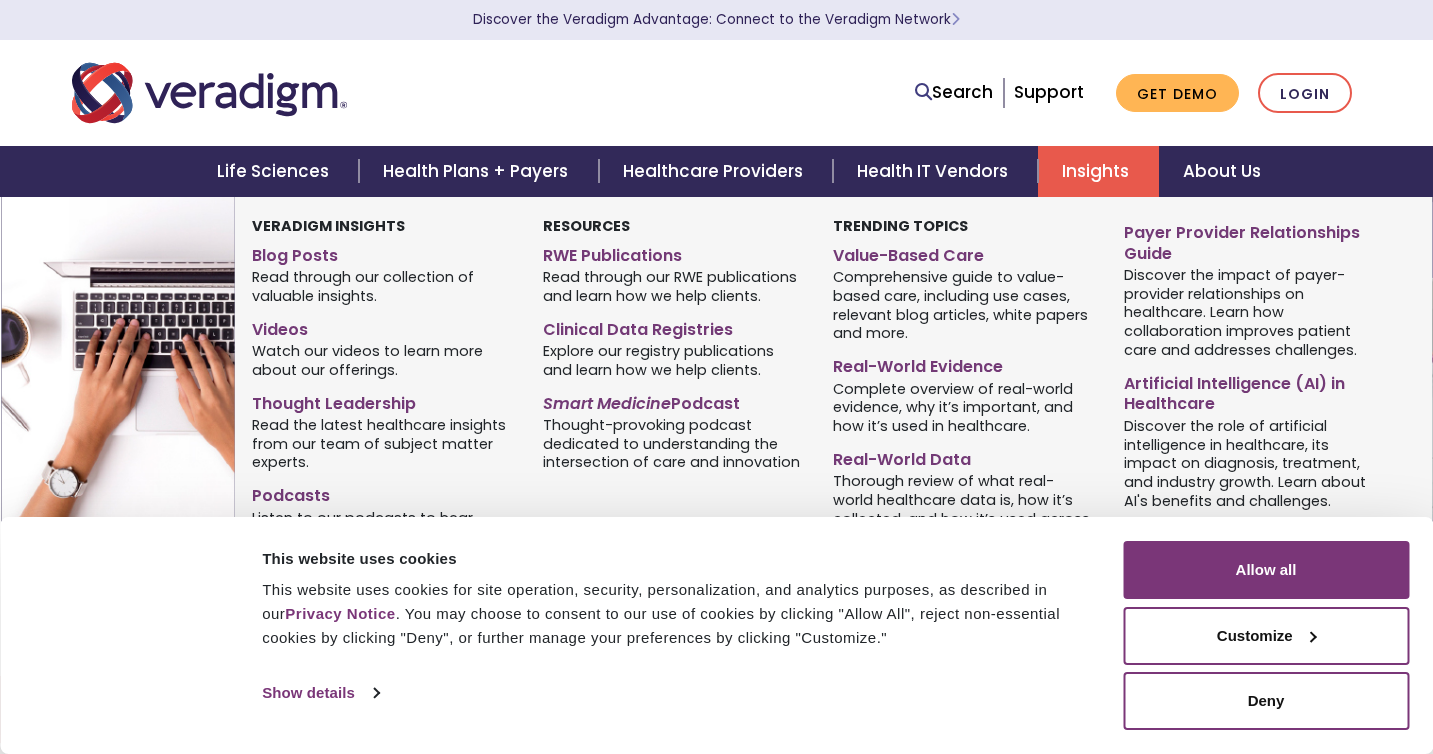scroll, scrollTop: 0, scrollLeft: 0, axis: both 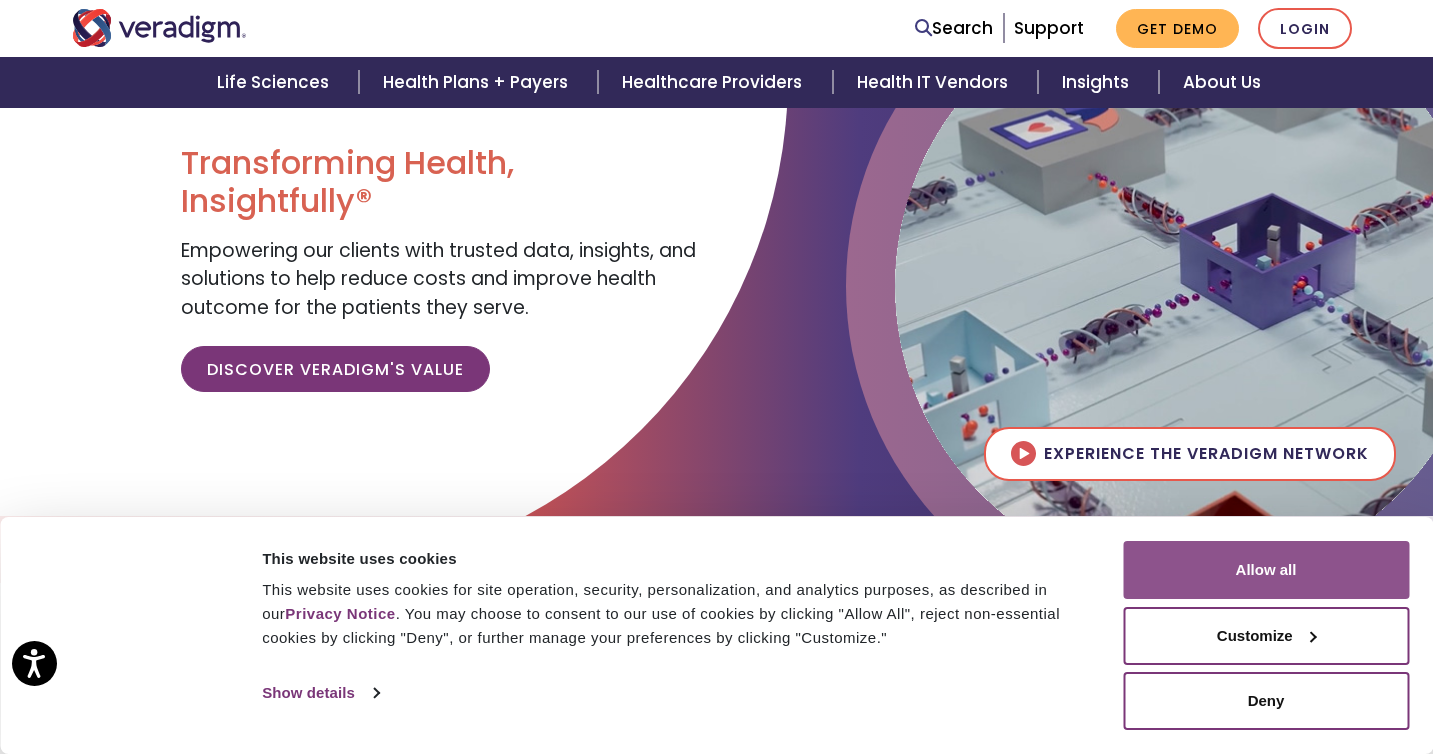 click on "Allow all" at bounding box center (1266, 570) 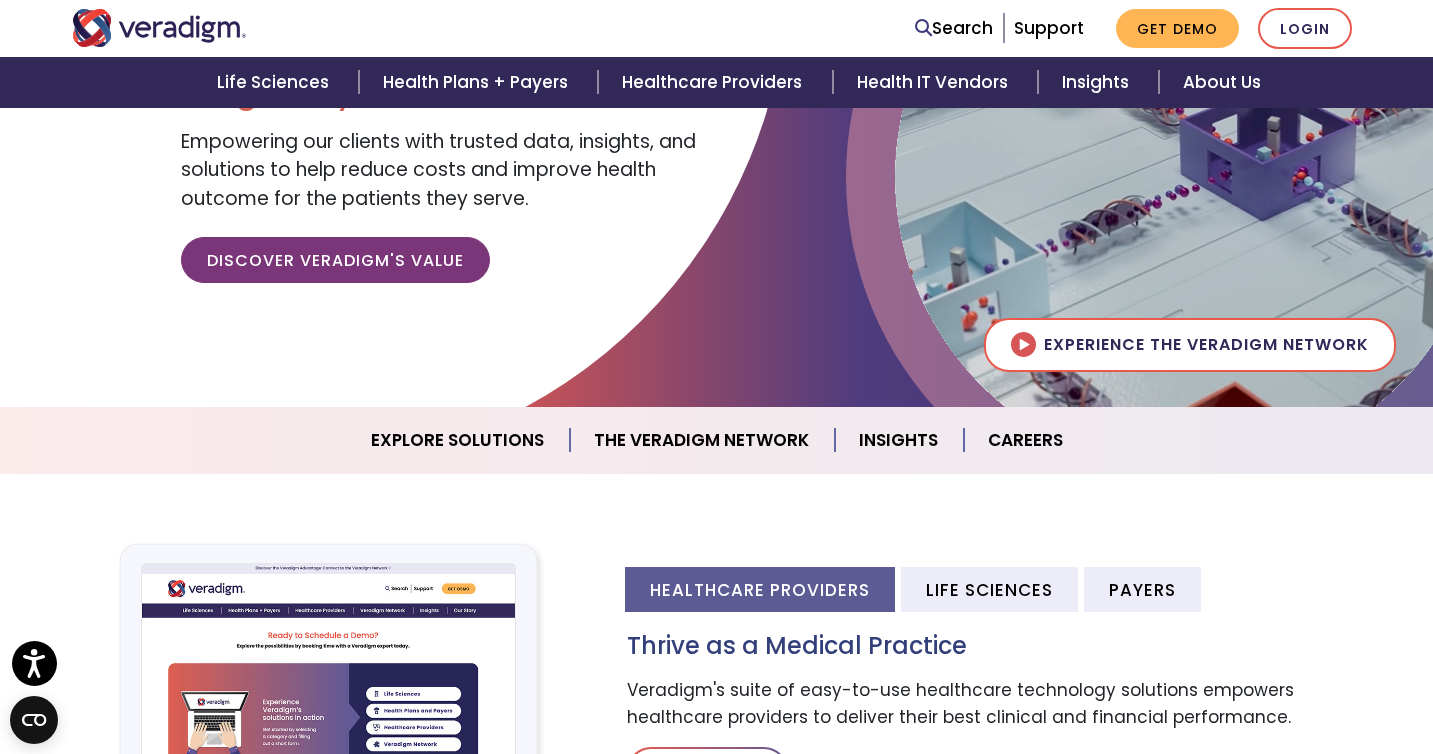 scroll, scrollTop: 271, scrollLeft: 0, axis: vertical 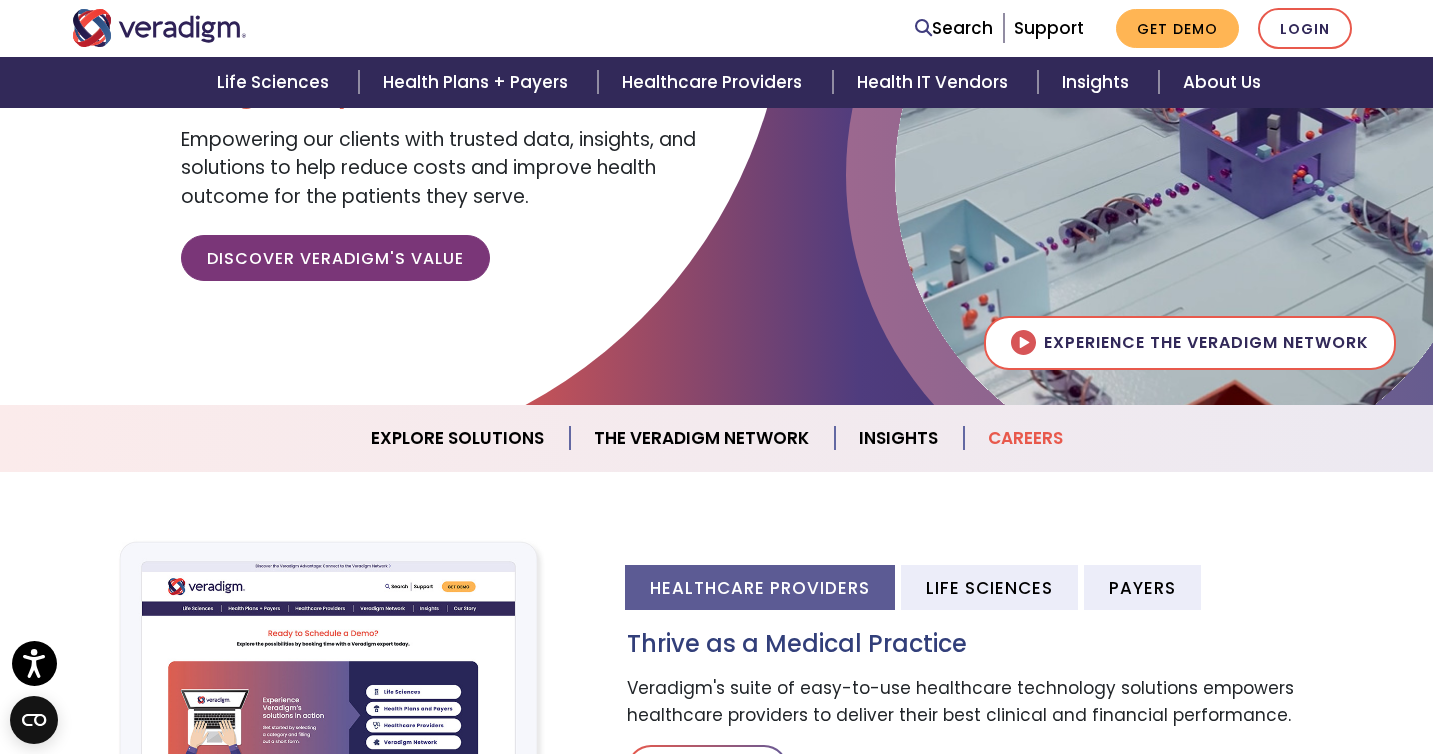 click on "Careers" at bounding box center [1025, 438] 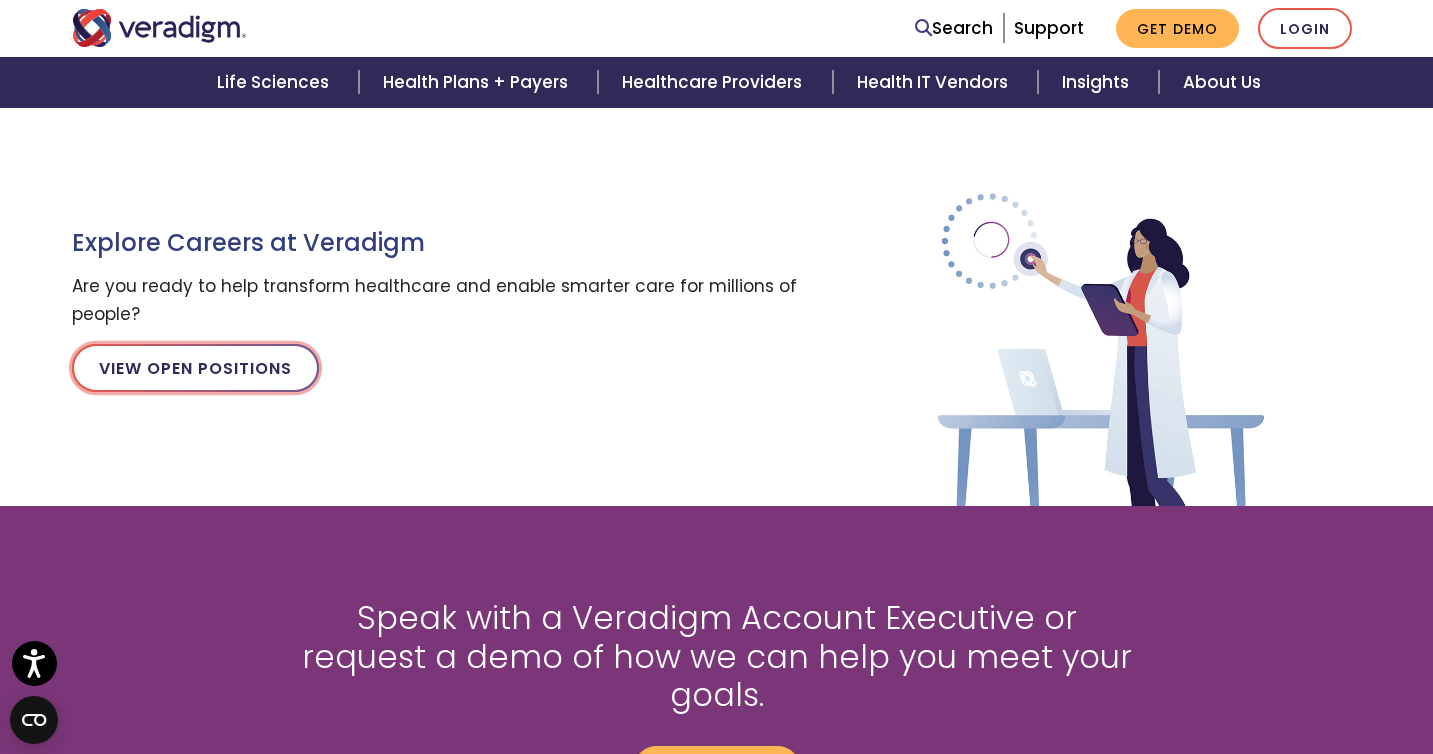 click on "View Open Positions" at bounding box center (195, 368) 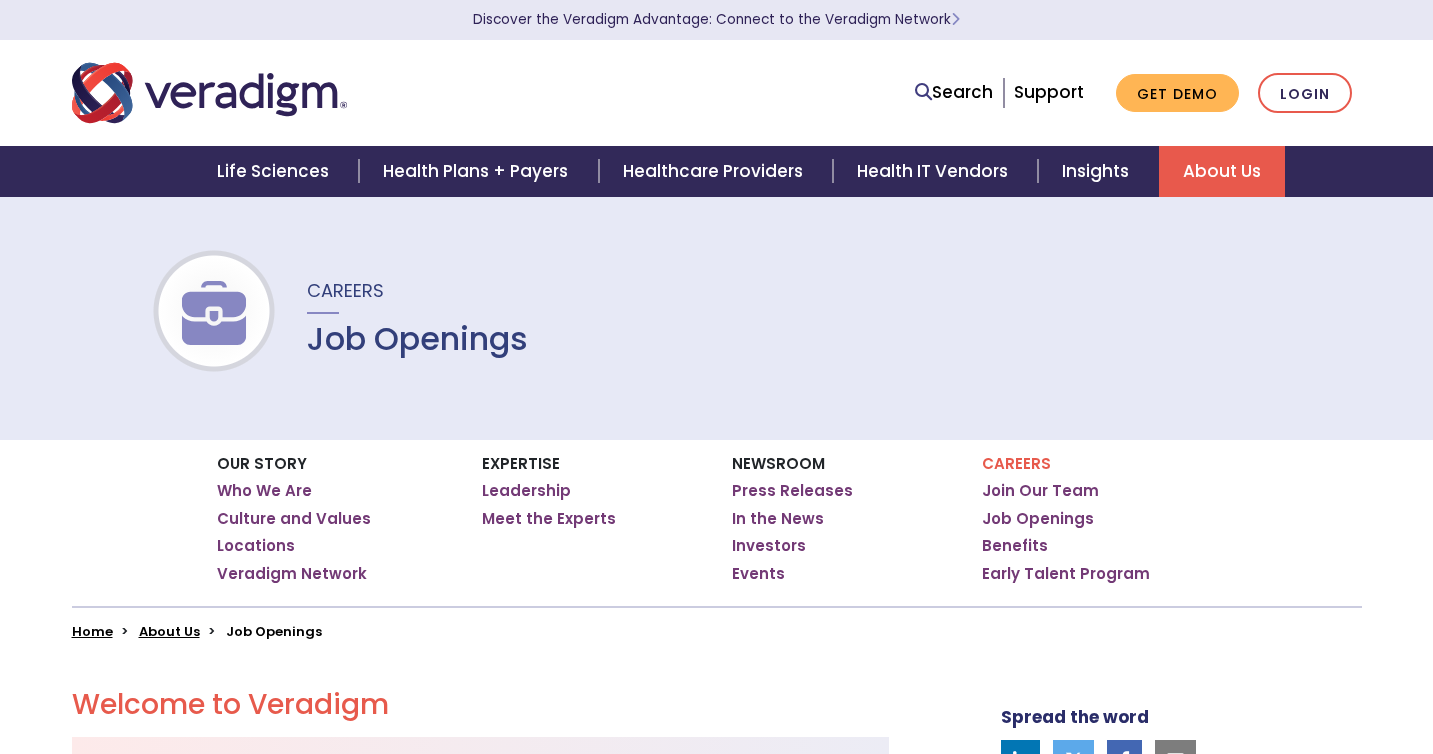 scroll, scrollTop: 0, scrollLeft: 0, axis: both 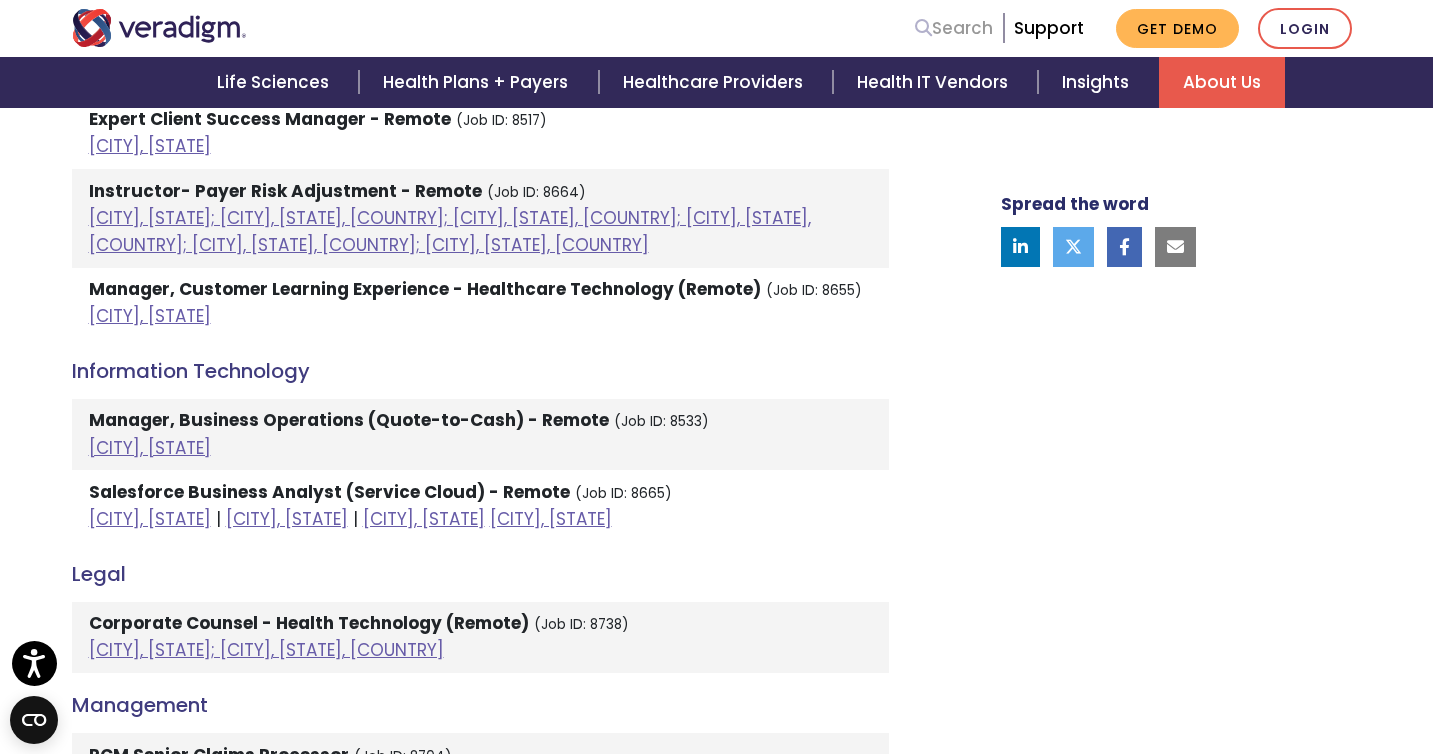 click on "Search" at bounding box center (954, 28) 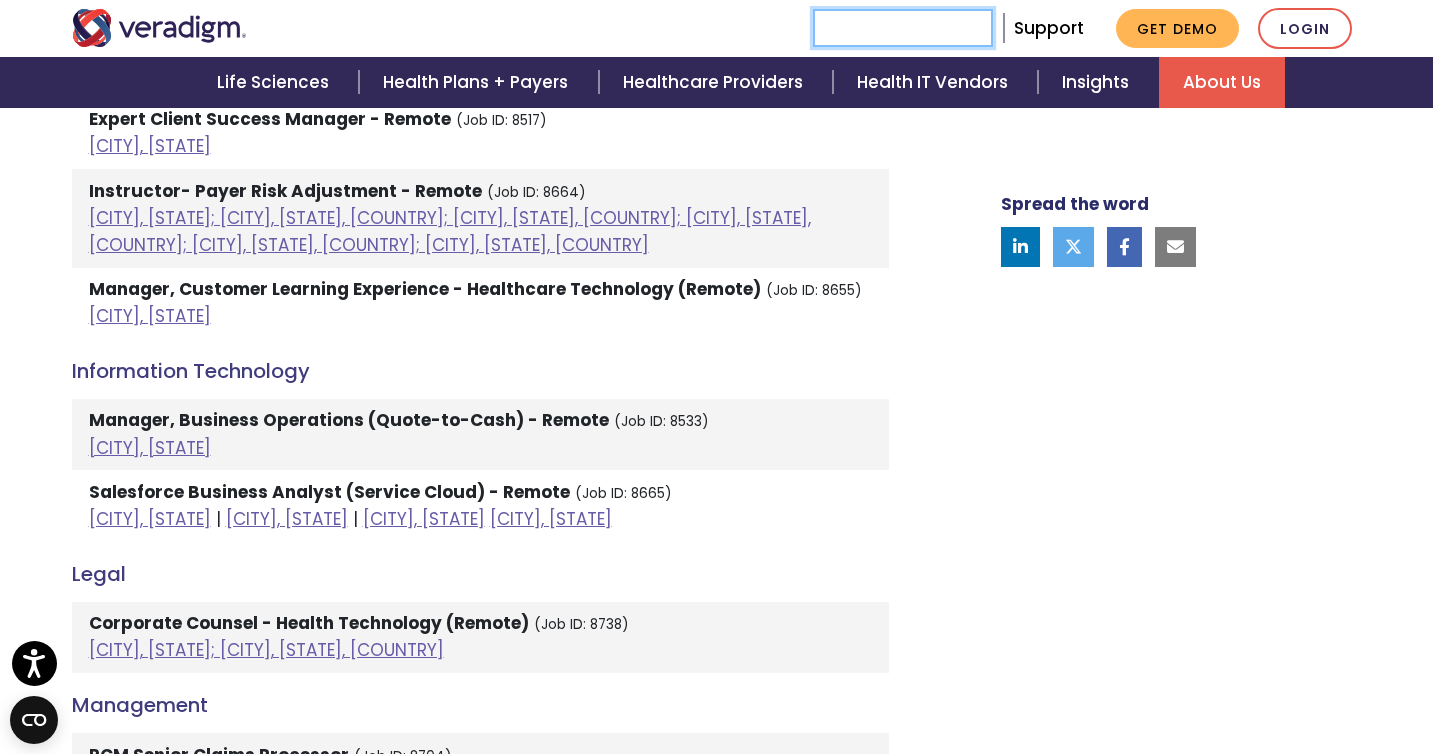 paste on "Salesforce Architect/Manager" 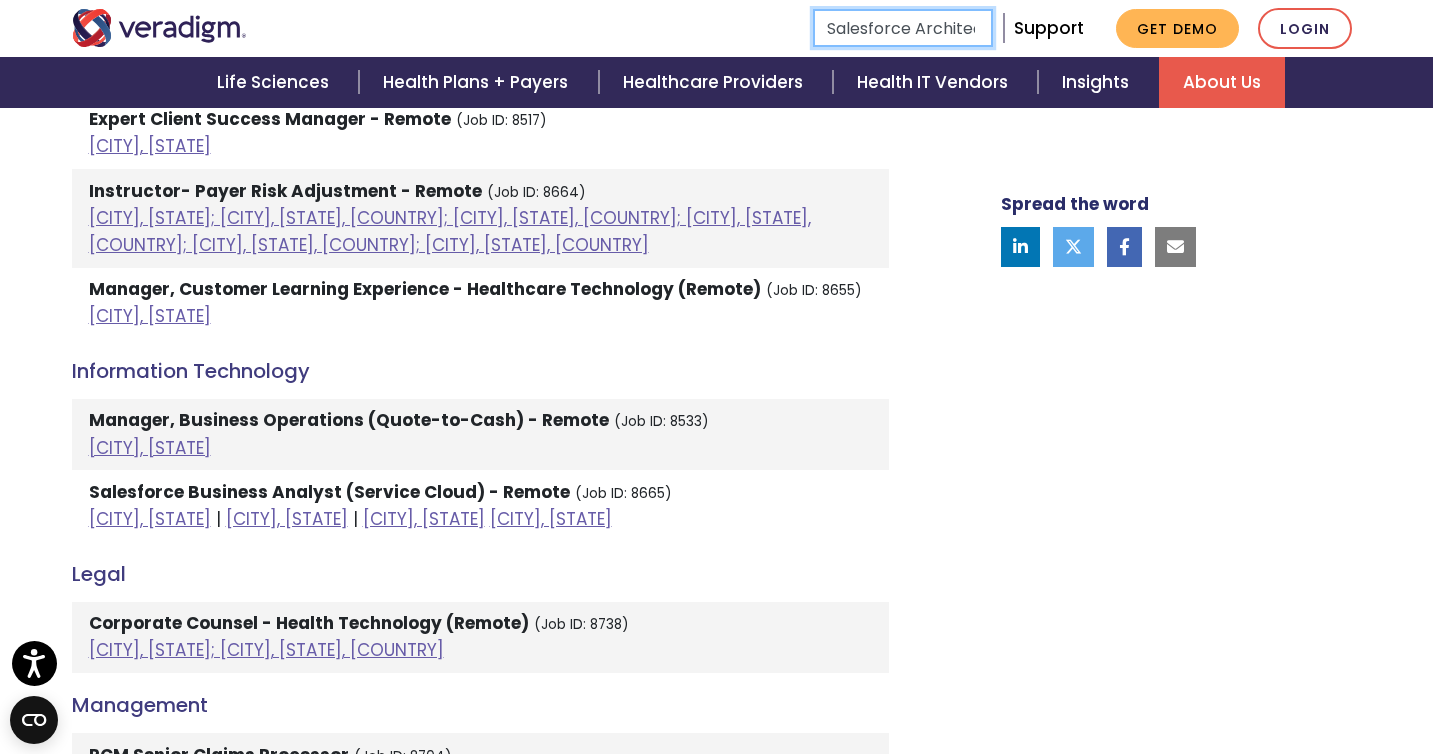 scroll, scrollTop: 0, scrollLeft: 91, axis: horizontal 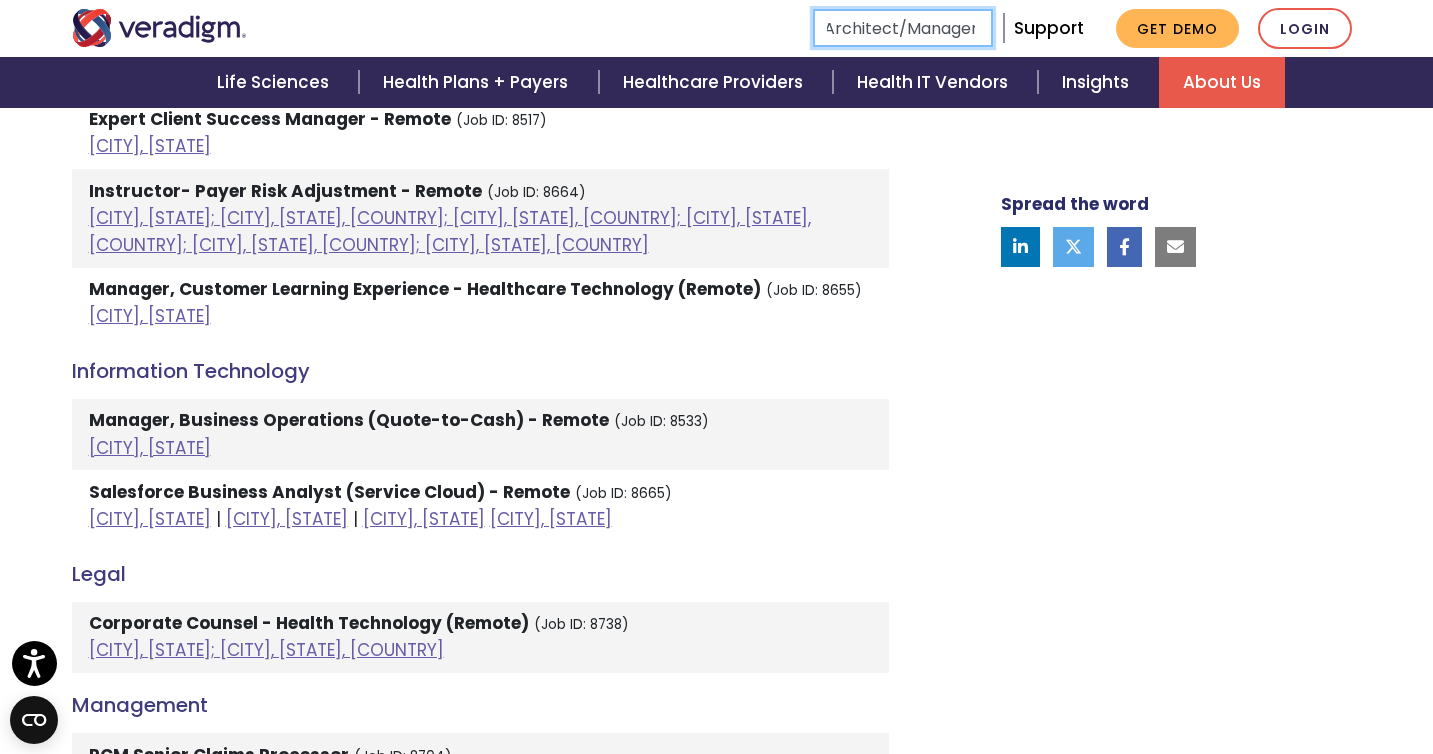 type on "Salesforce Architect/Manager" 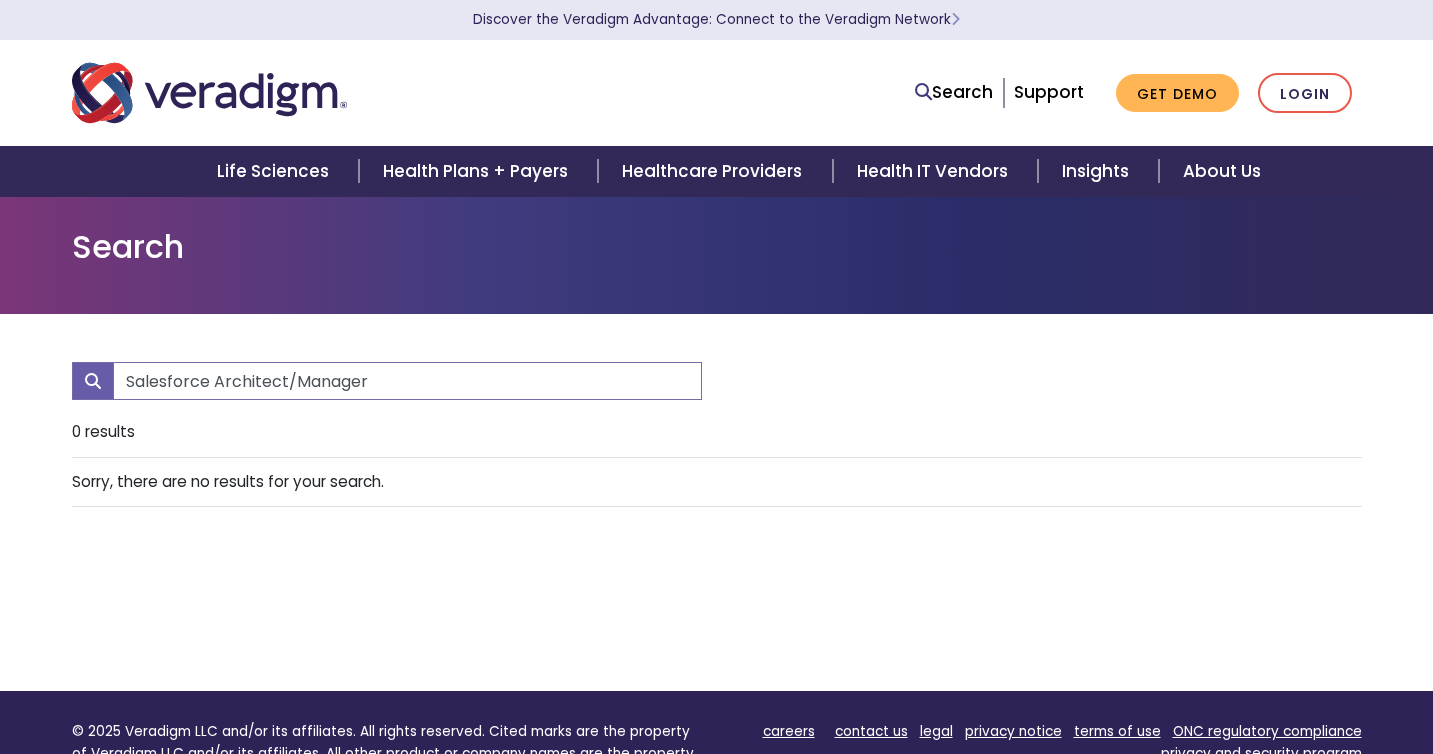 scroll, scrollTop: 0, scrollLeft: 0, axis: both 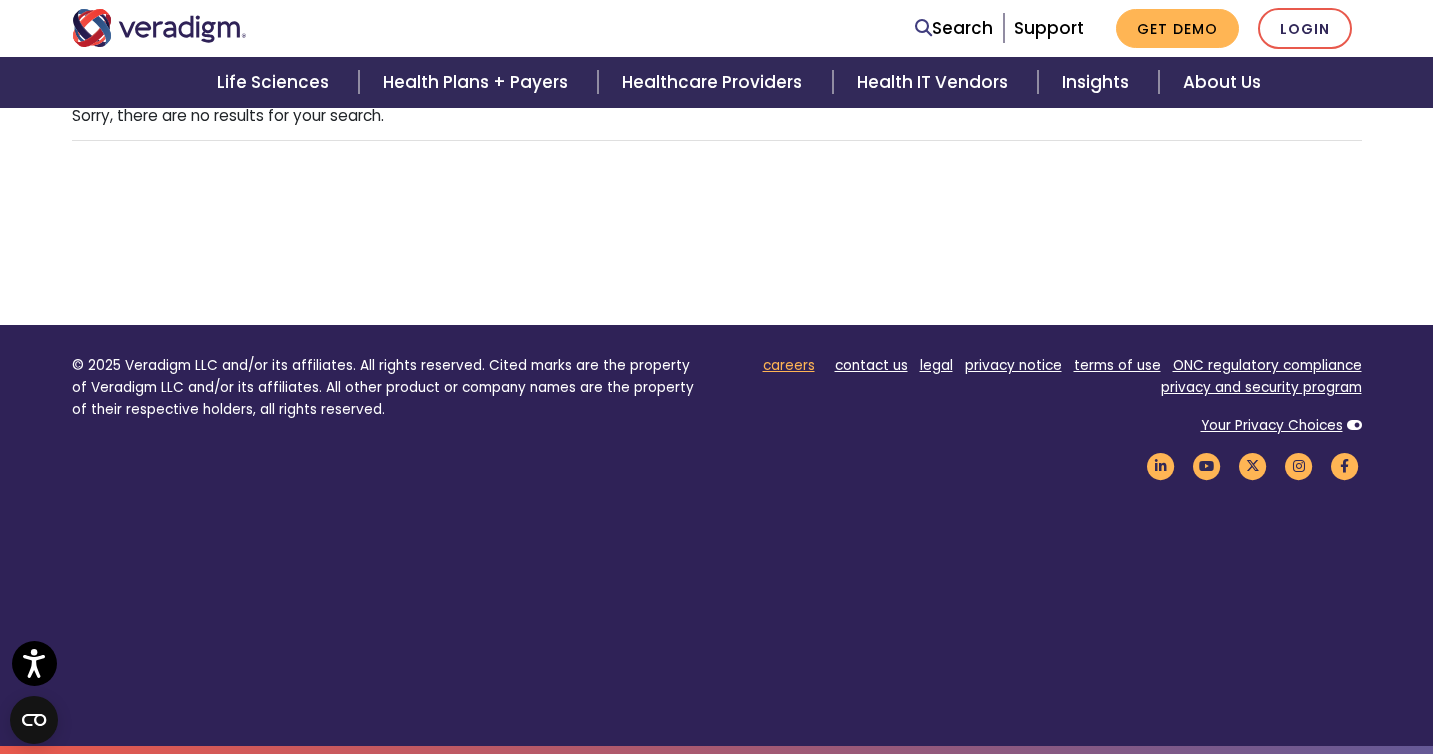click on "careers" at bounding box center [789, 365] 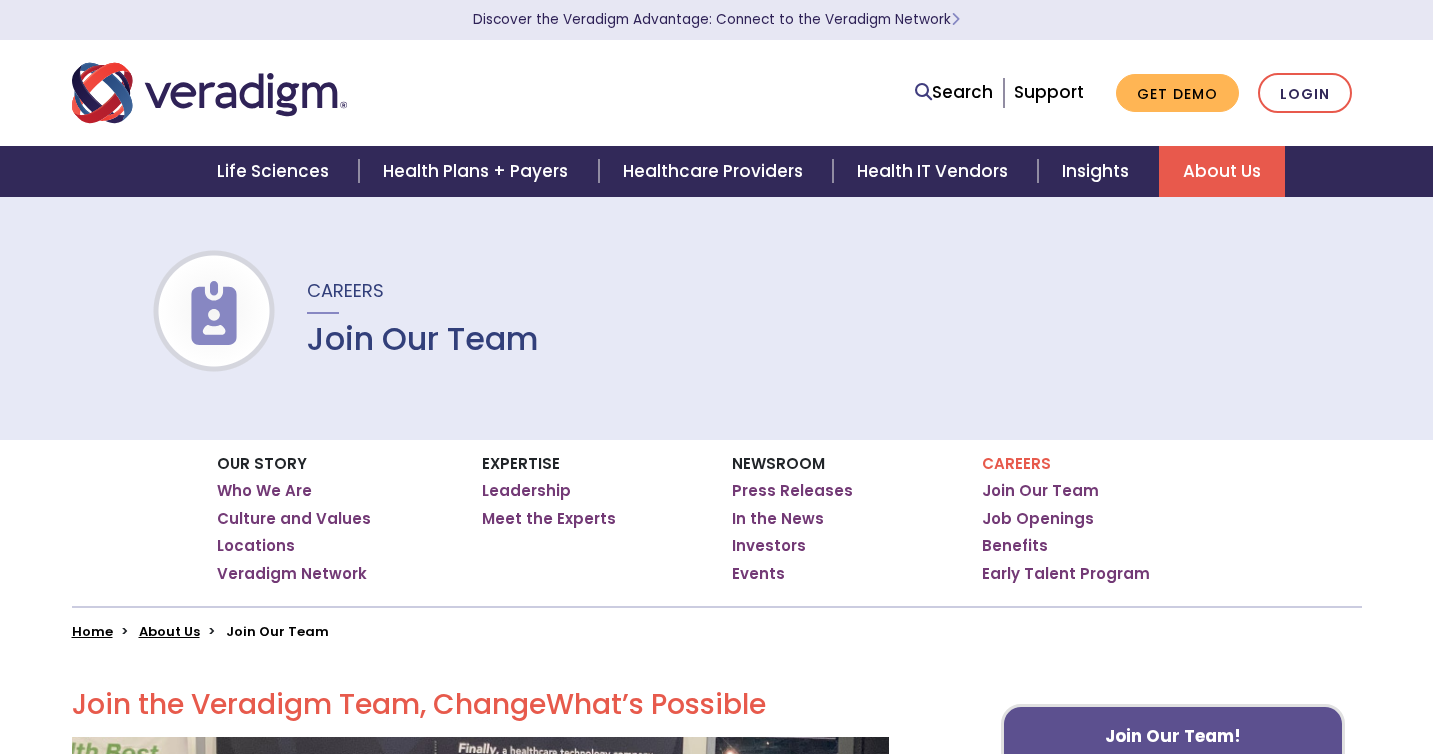 scroll, scrollTop: 0, scrollLeft: 0, axis: both 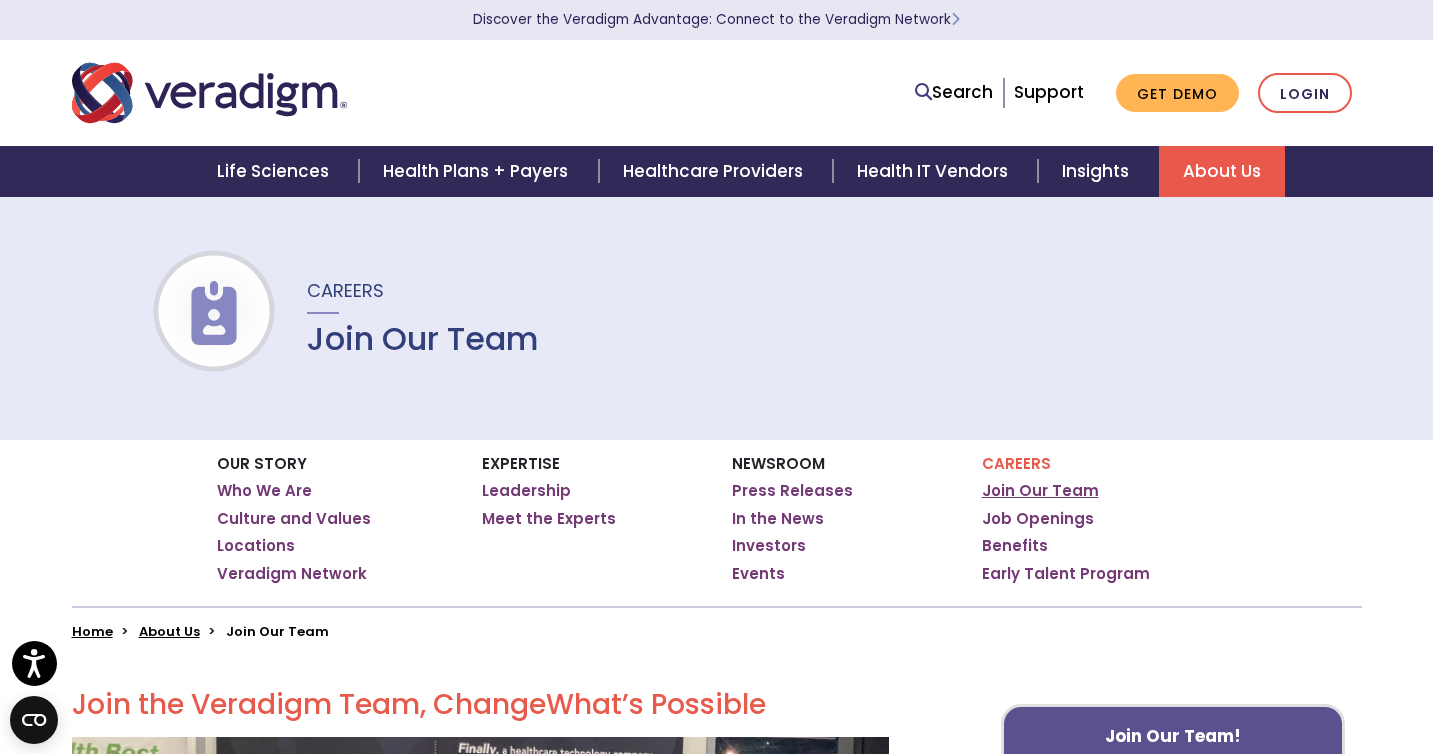 click on "Join Our Team" at bounding box center [1040, 491] 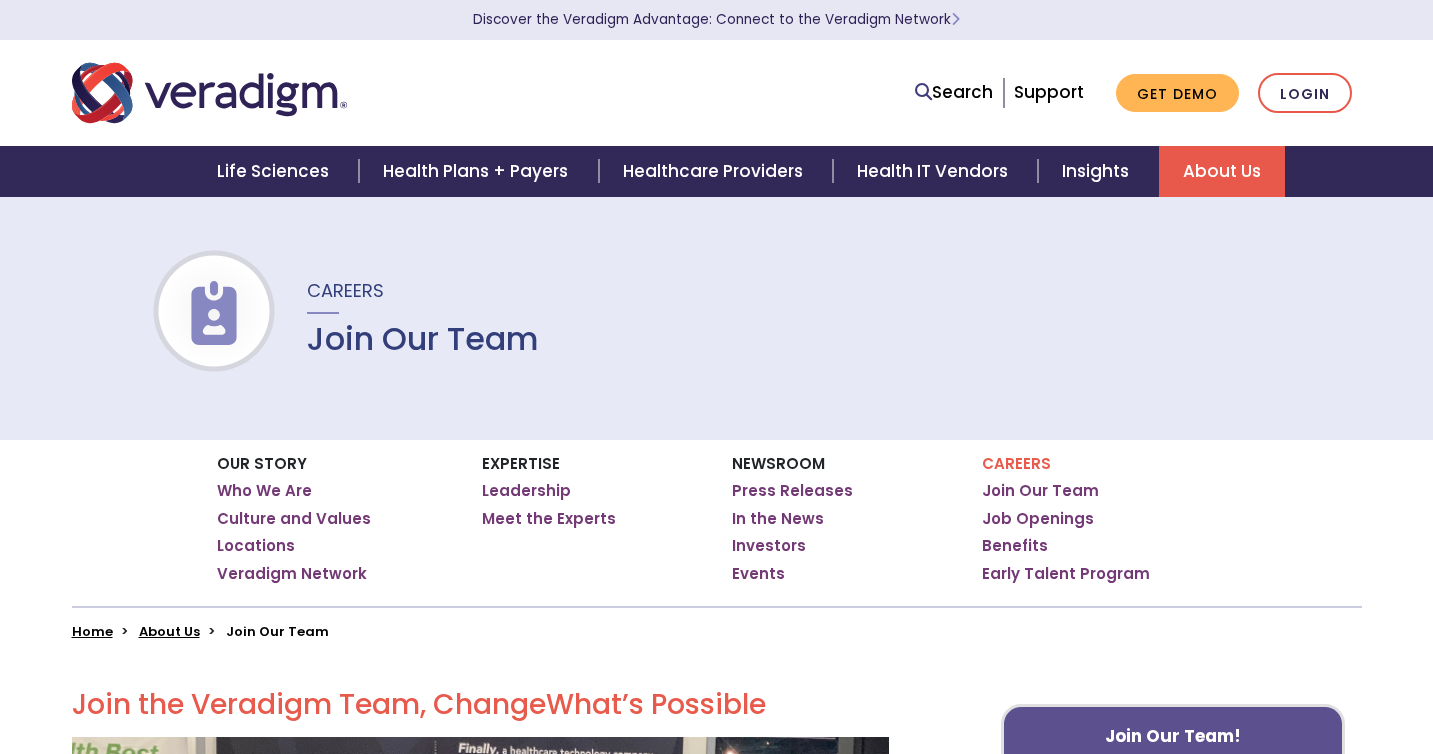 scroll, scrollTop: 0, scrollLeft: 0, axis: both 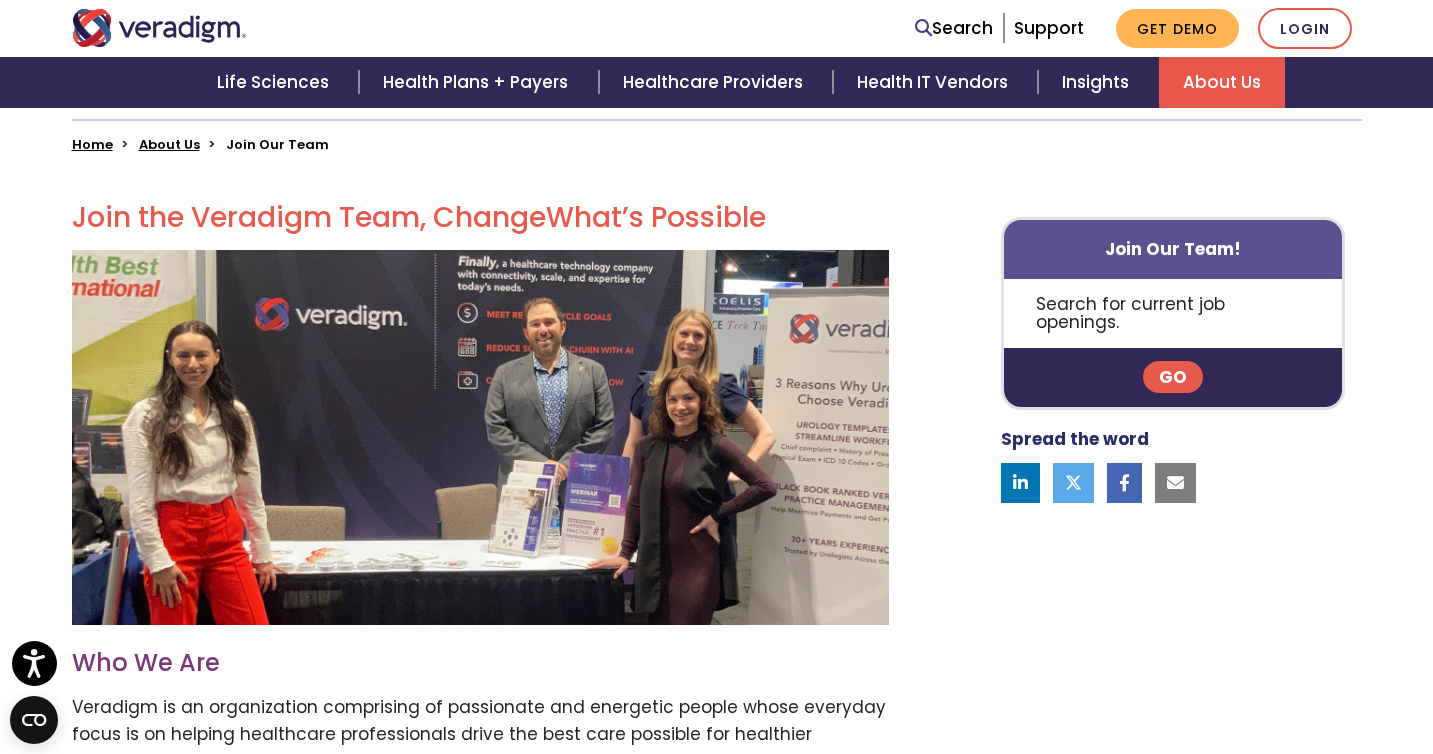 click on "Search for current job openings." at bounding box center [1173, 313] 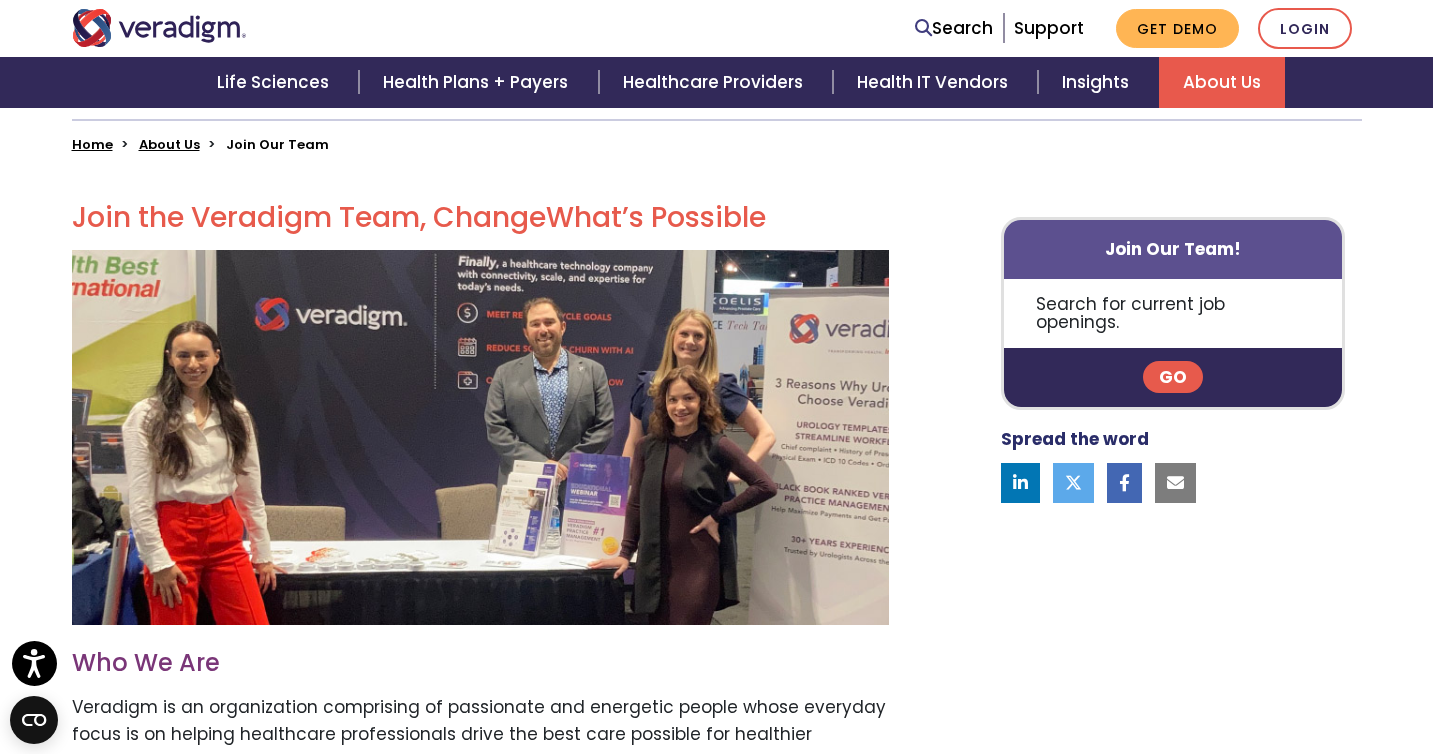 click on "Search for current job openings." at bounding box center (1173, 313) 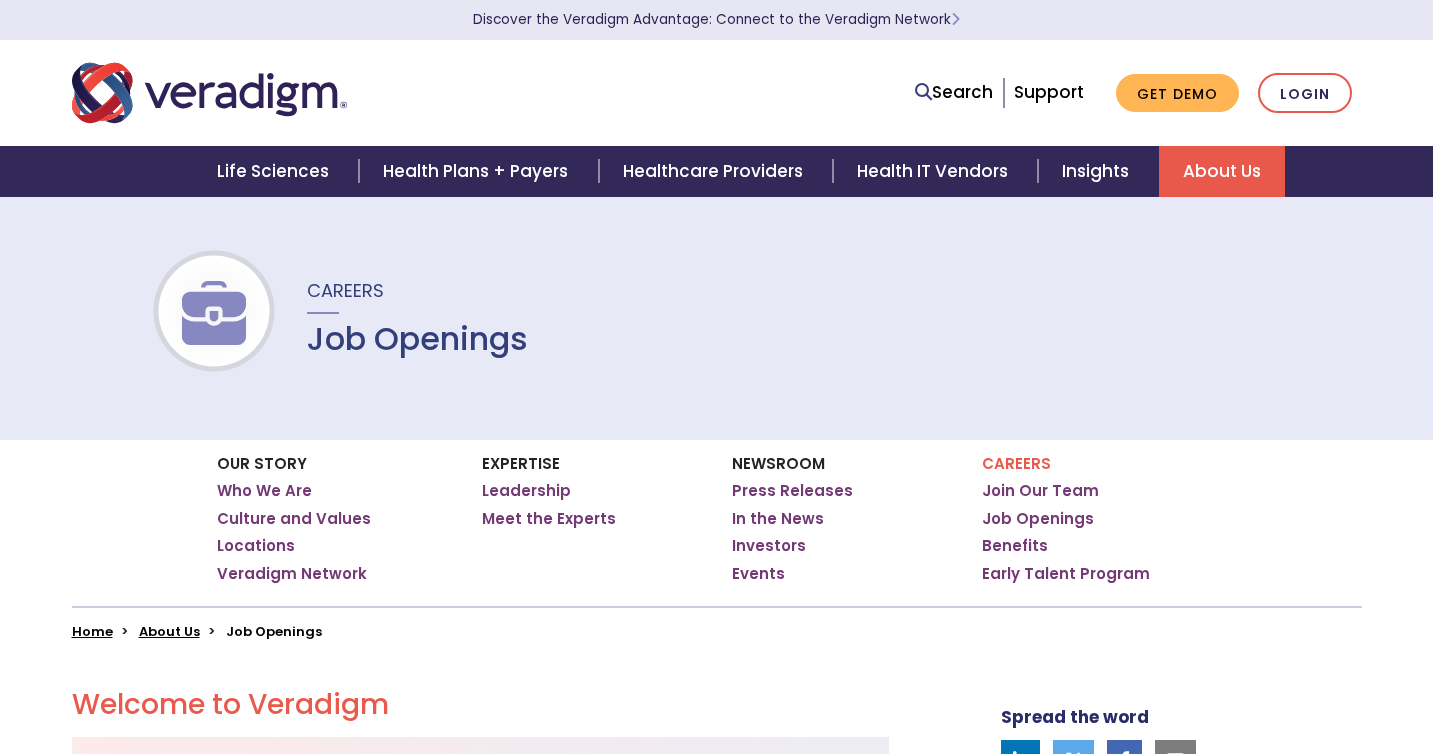 scroll, scrollTop: 0, scrollLeft: 0, axis: both 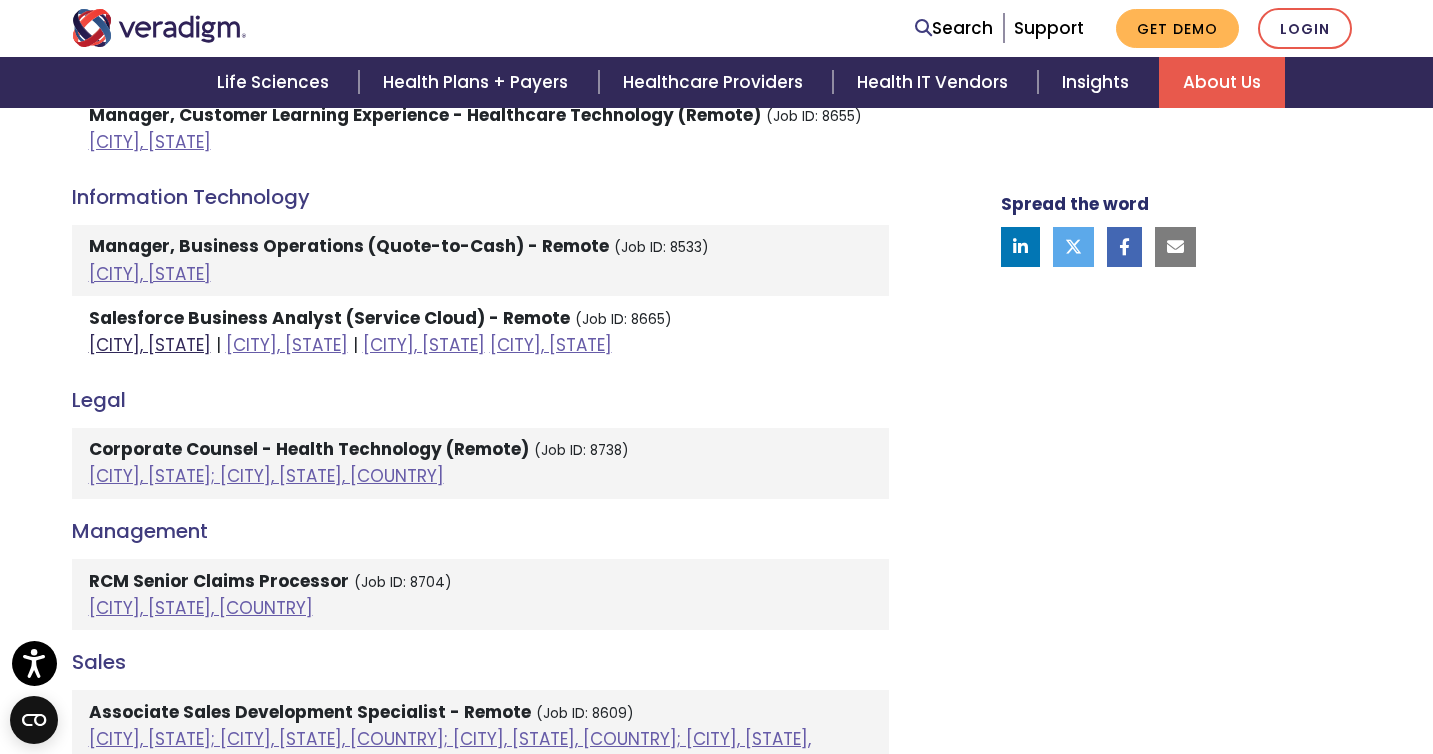 click on "[CITY], [STATE]" at bounding box center (150, 345) 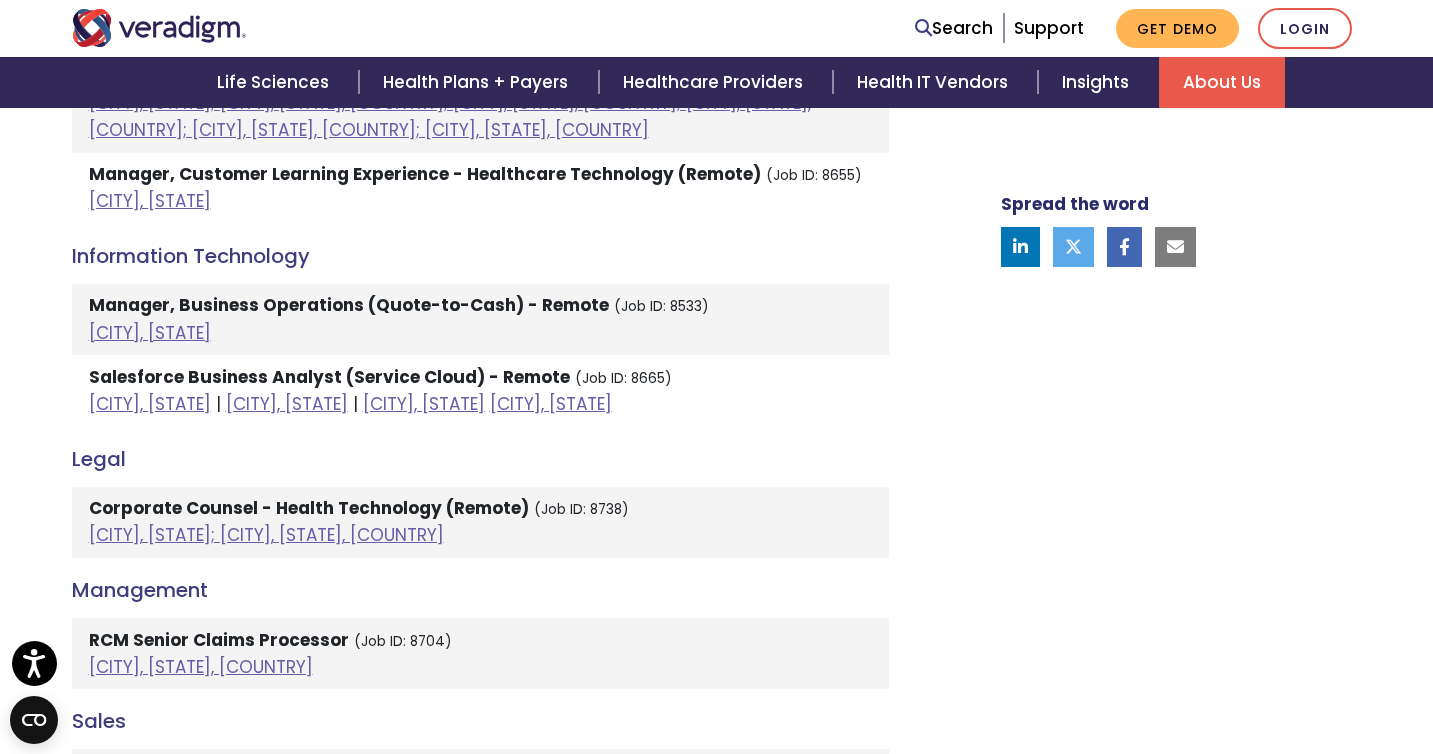 scroll, scrollTop: 1459, scrollLeft: 0, axis: vertical 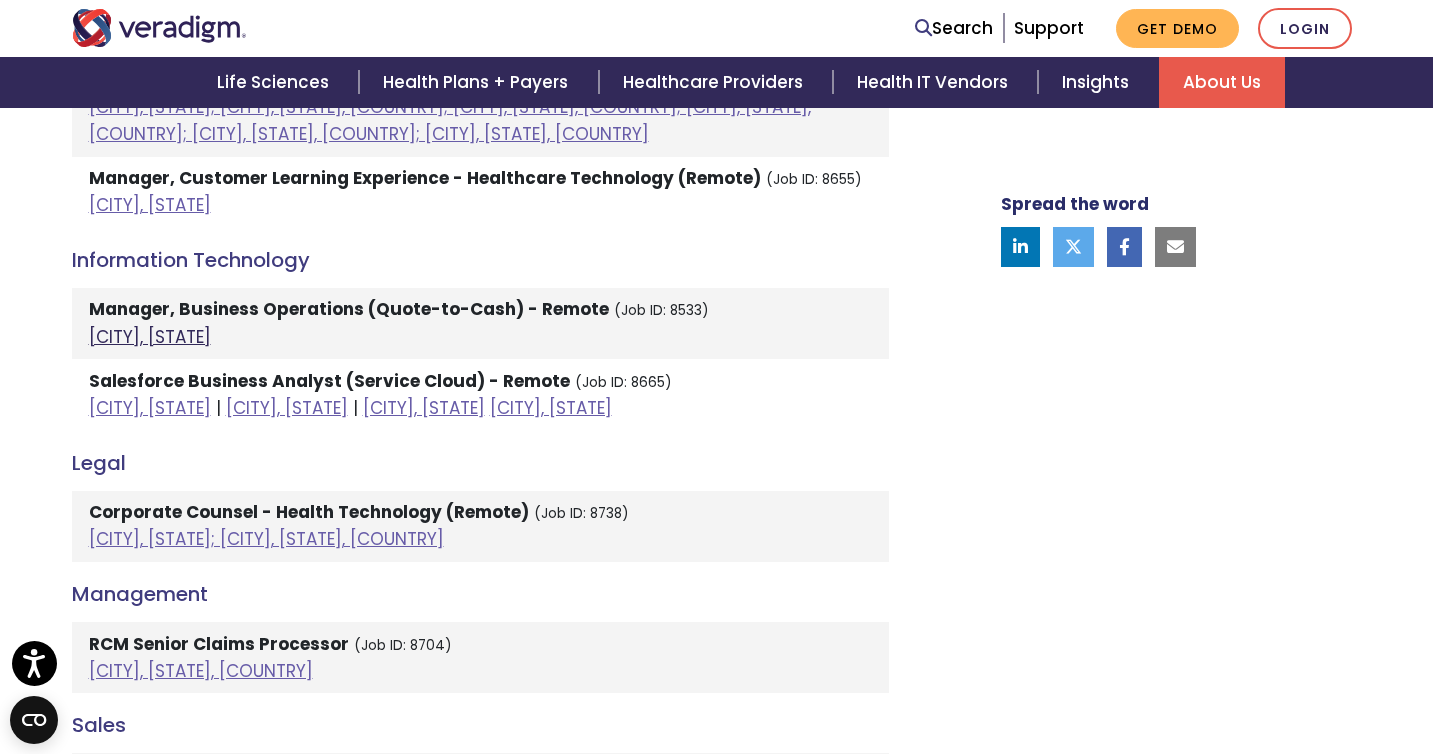 click on "[CITY], [STATE]" at bounding box center [150, 337] 